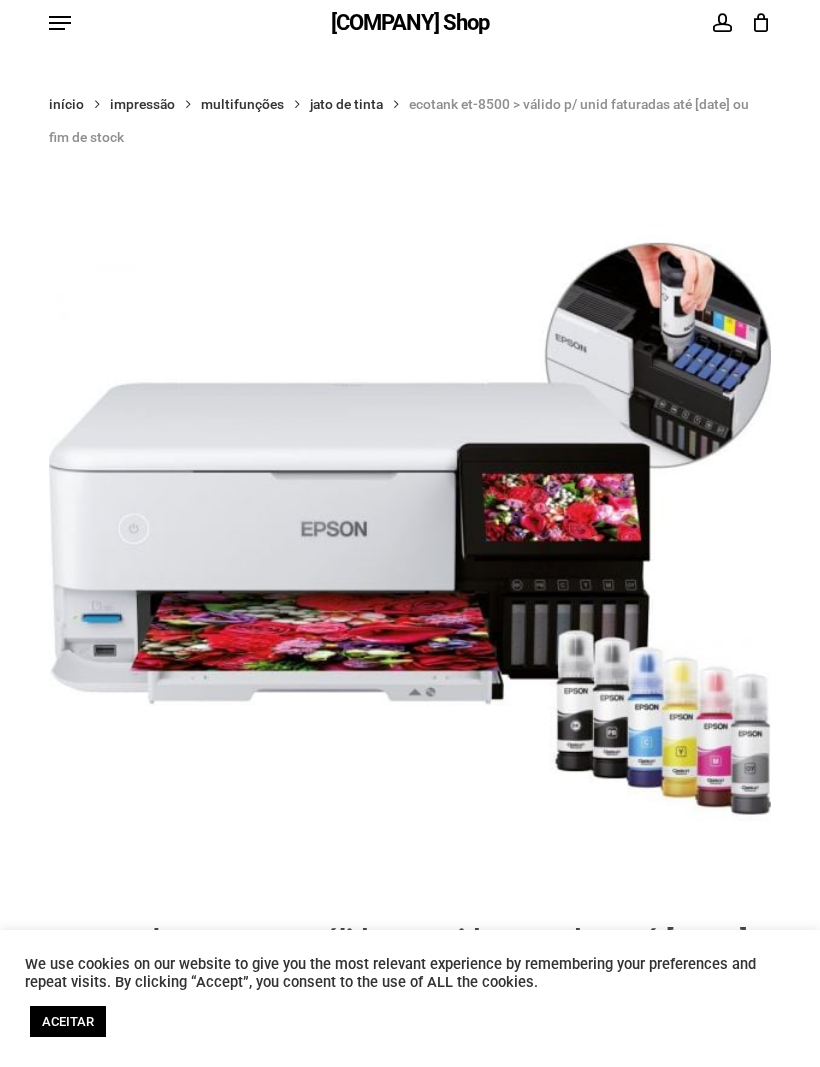 scroll, scrollTop: 154, scrollLeft: 0, axis: vertical 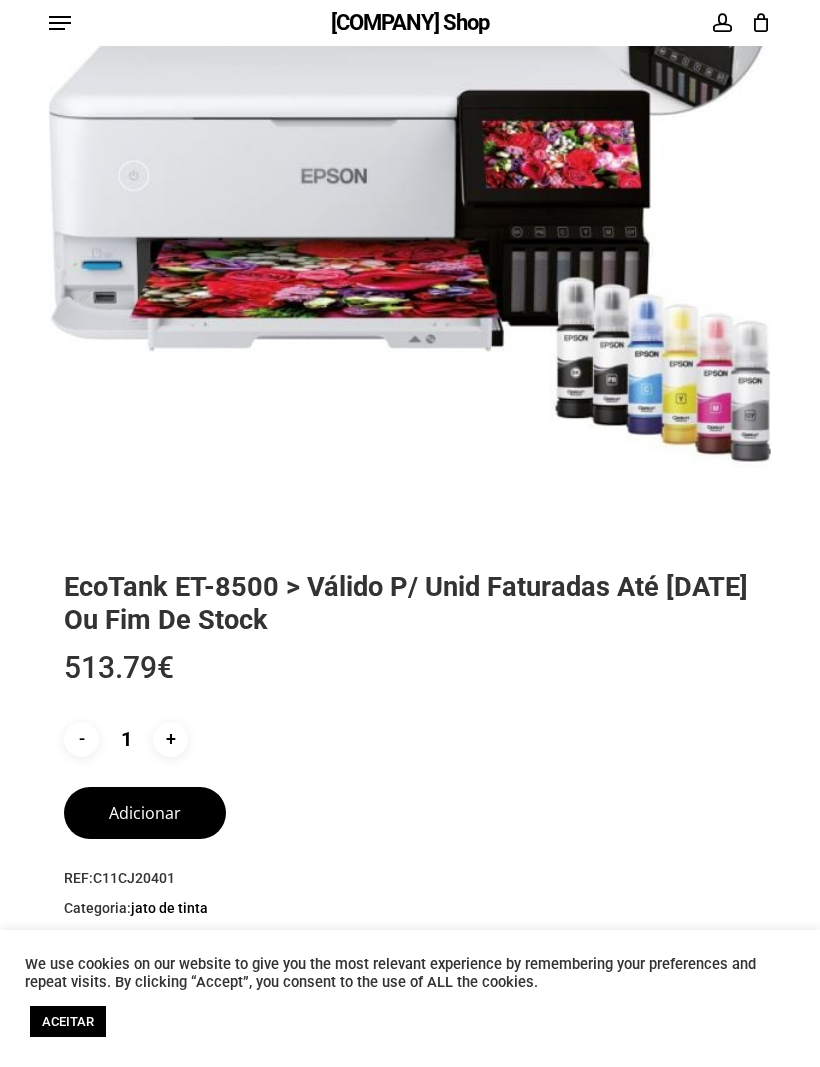 click on "ACEITAR" at bounding box center (68, 1021) 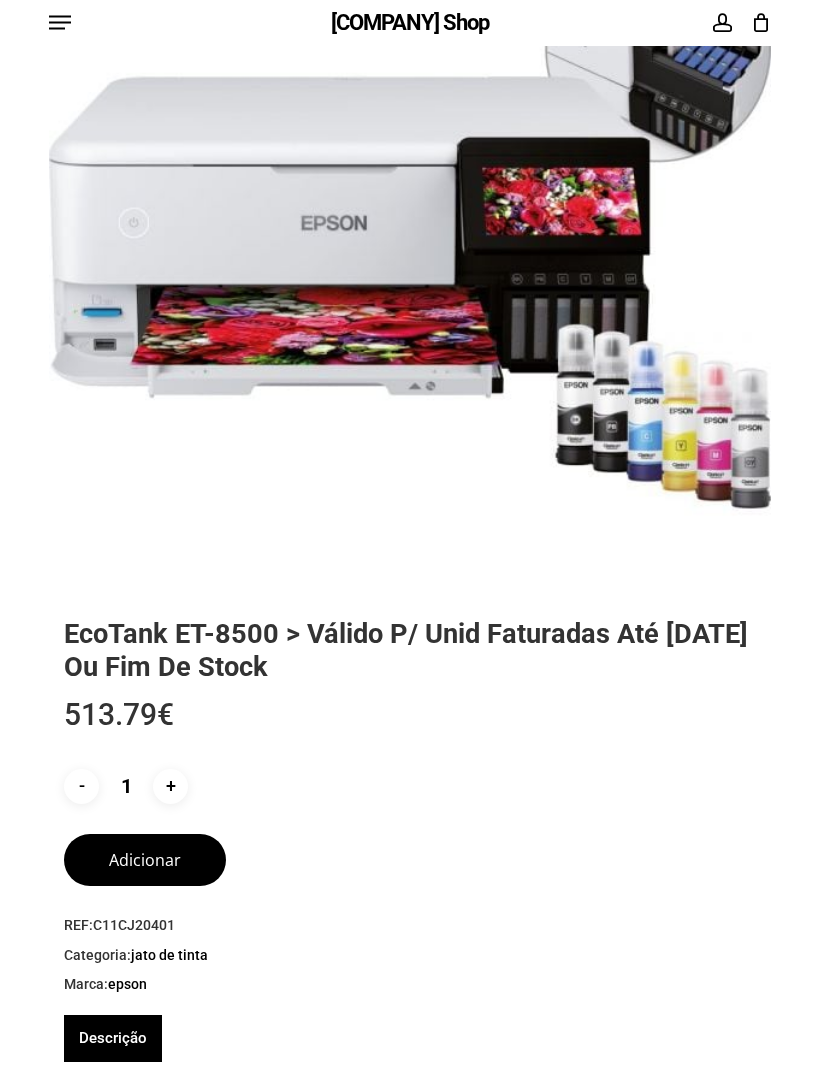 scroll, scrollTop: 0, scrollLeft: 0, axis: both 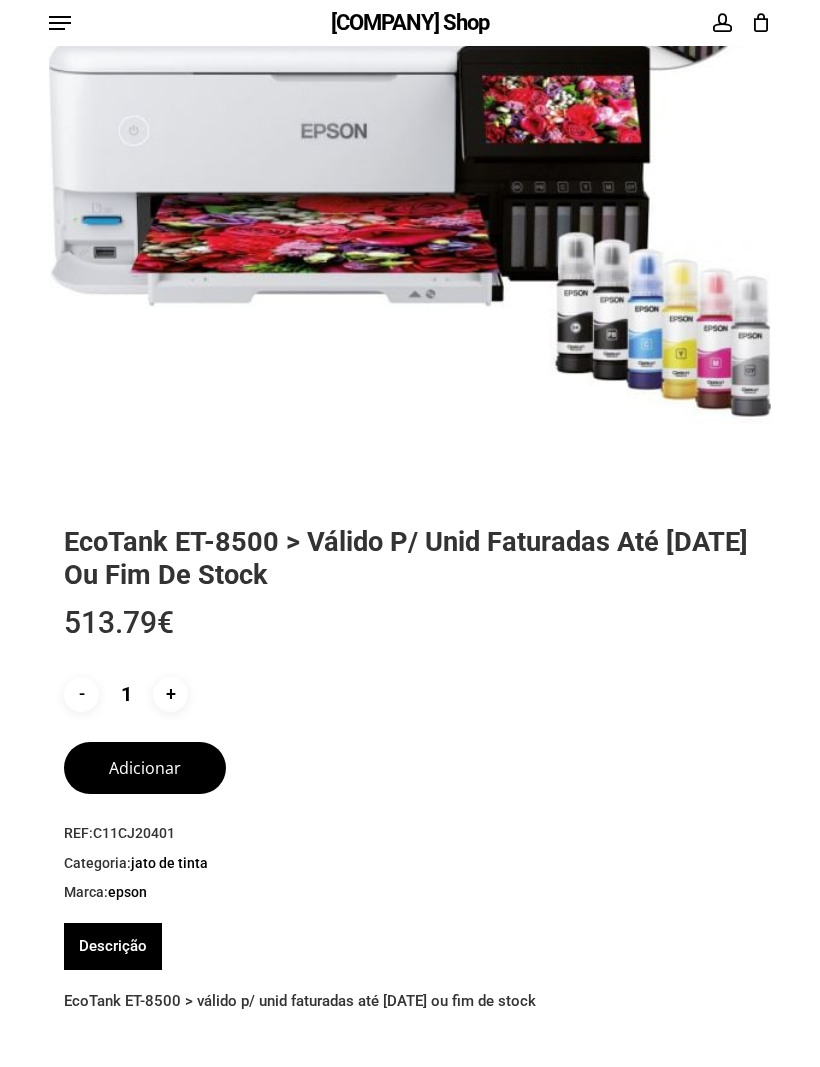 click on "Adicionar" at bounding box center (145, 768) 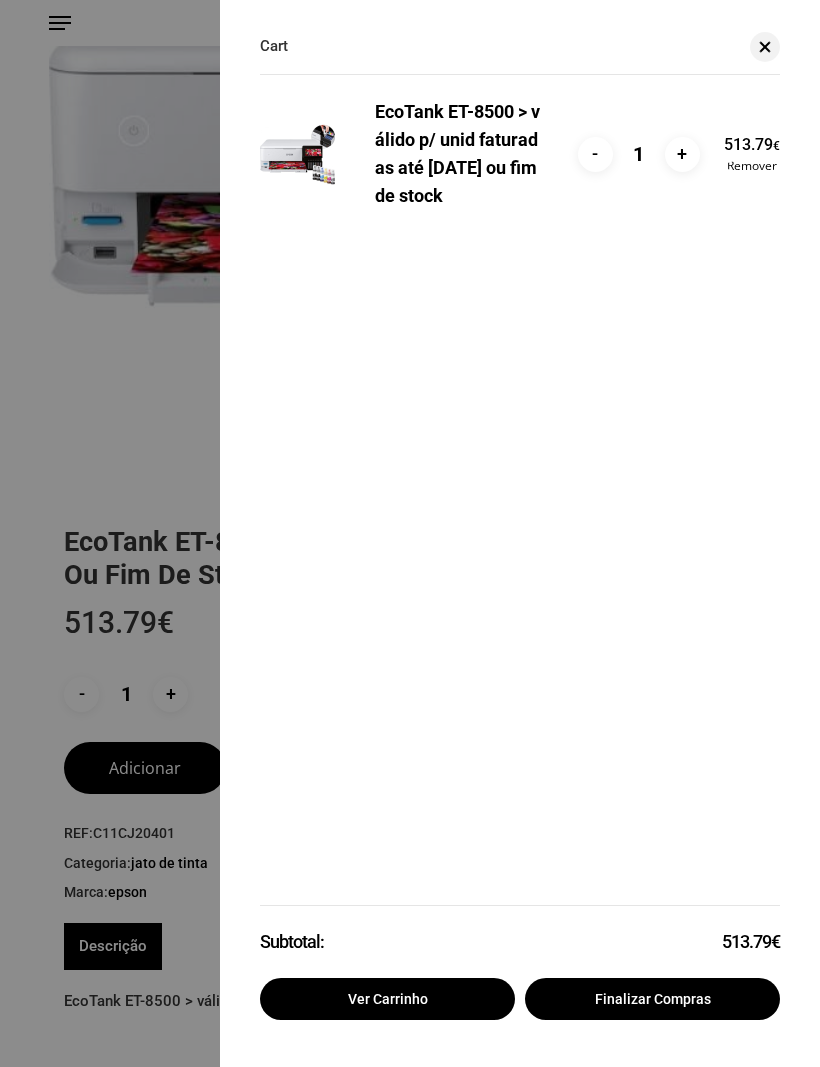 click on "513.79 €" at bounding box center [752, 144] 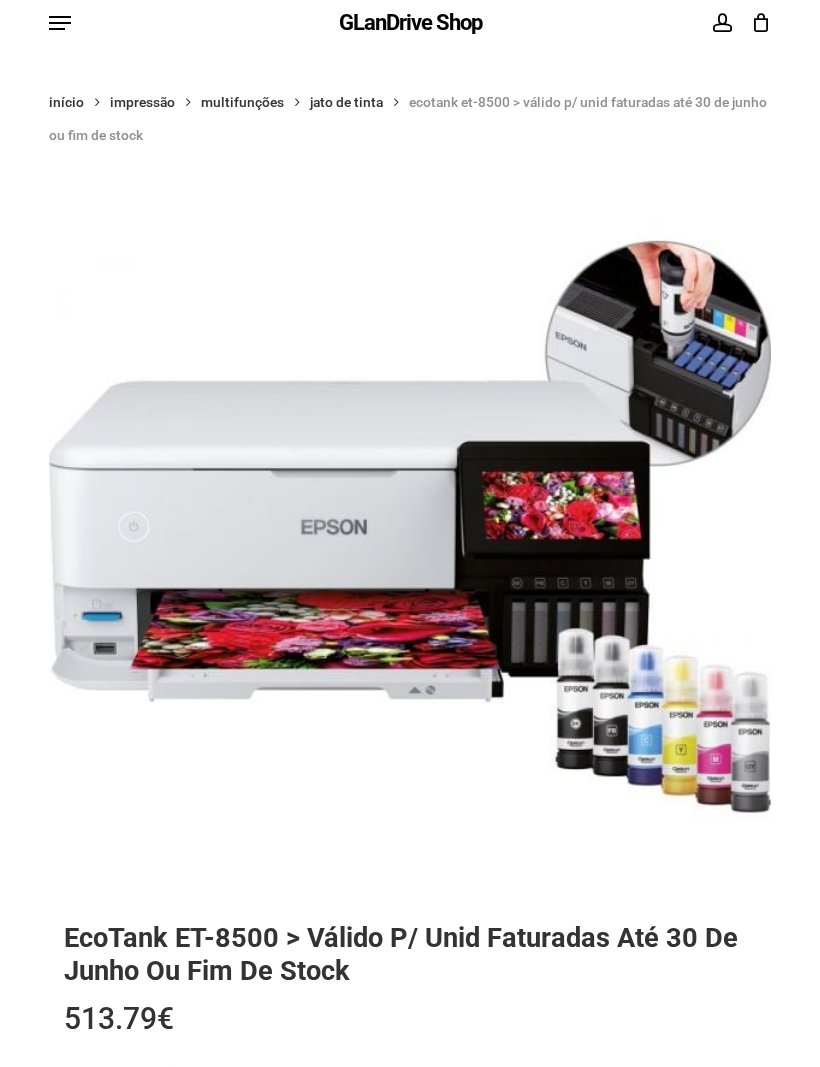 scroll, scrollTop: 0, scrollLeft: 0, axis: both 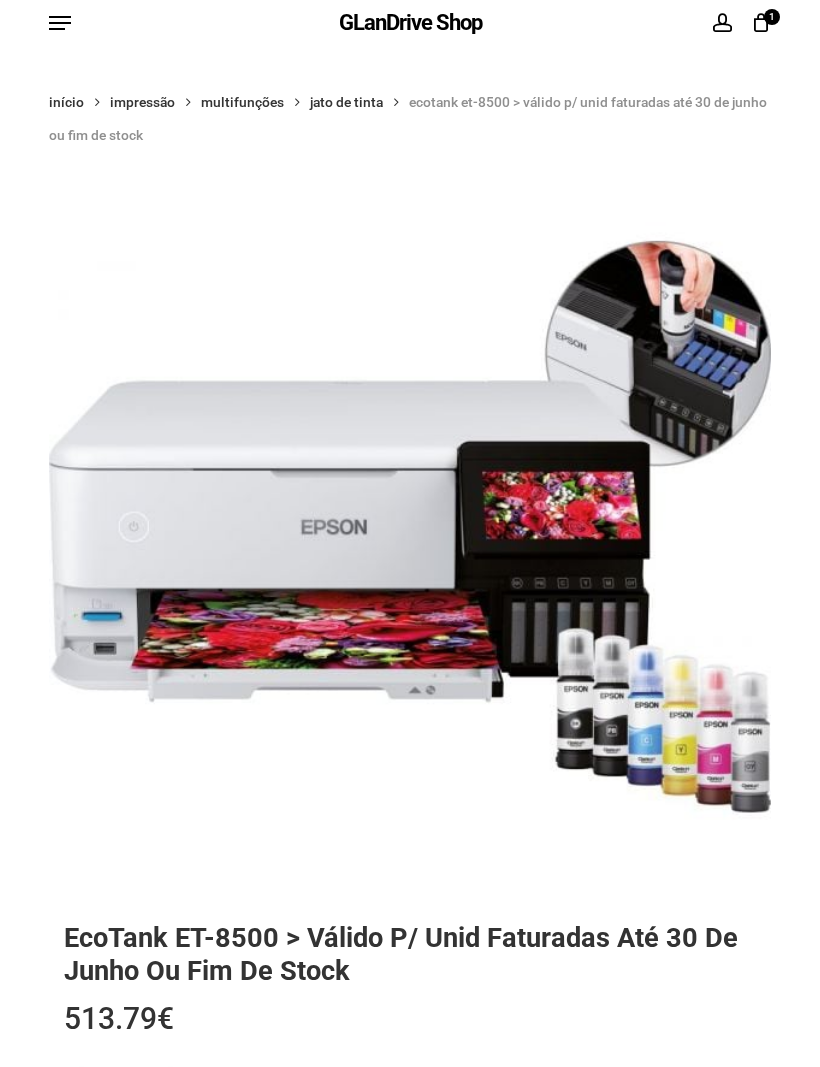 click on "1" at bounding box center (772, 17) 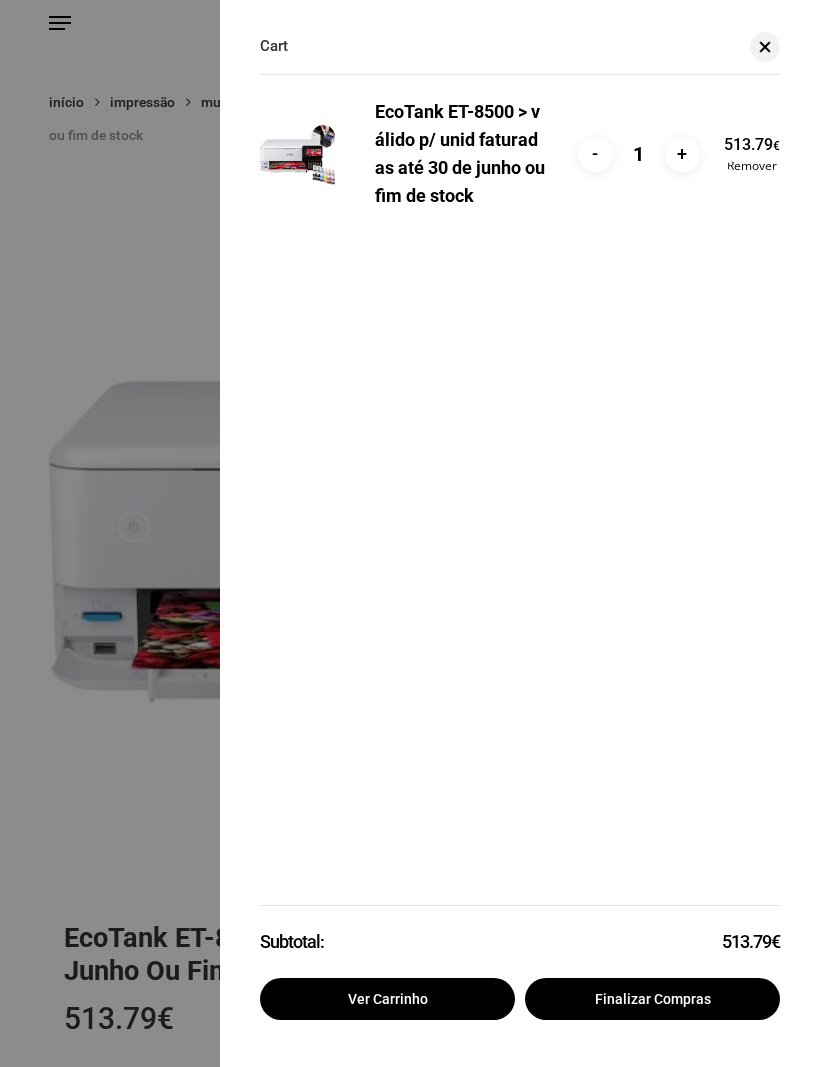 click on "Finalizar compras" at bounding box center (652, 999) 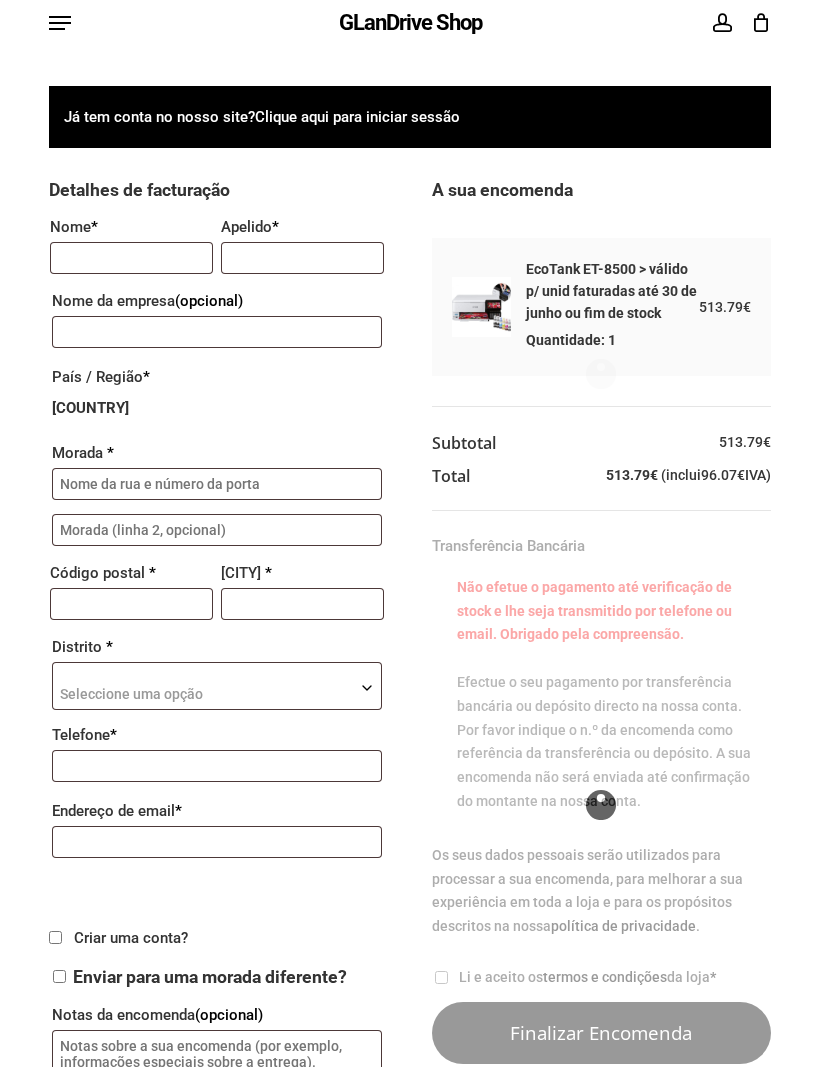 scroll, scrollTop: 0, scrollLeft: 0, axis: both 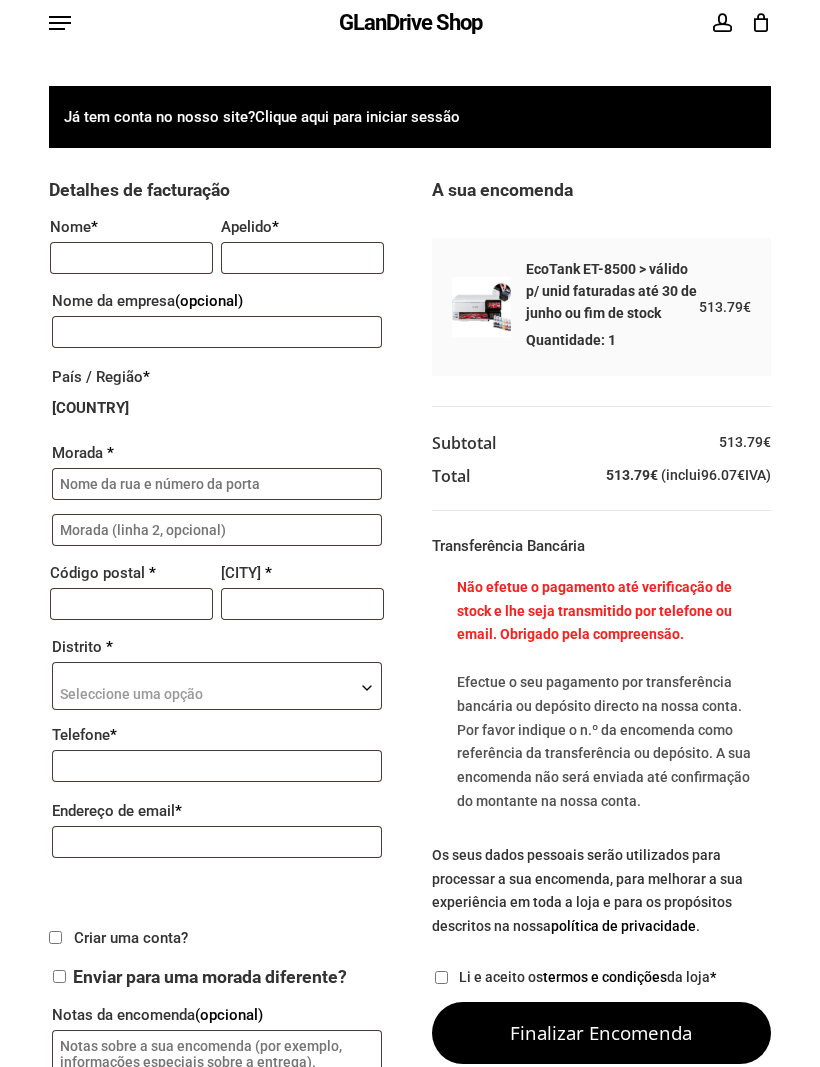 click at bounding box center [60, 23] 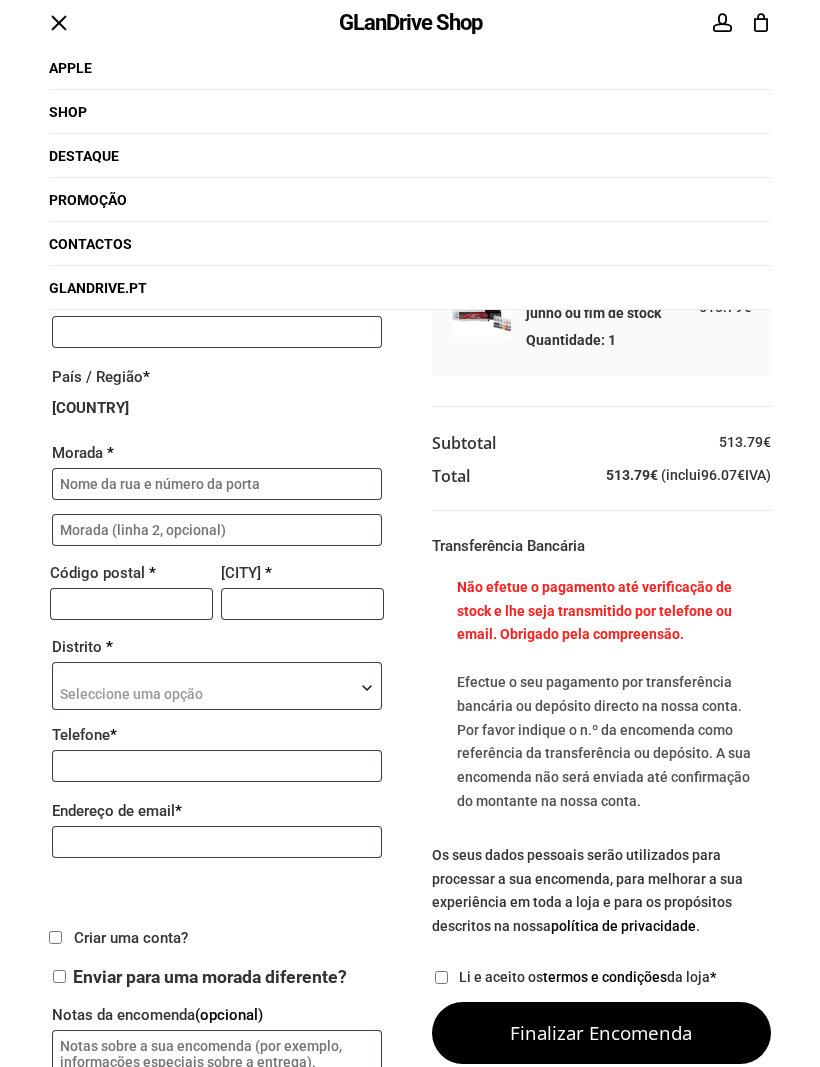 click on "Contactos" at bounding box center (90, 244) 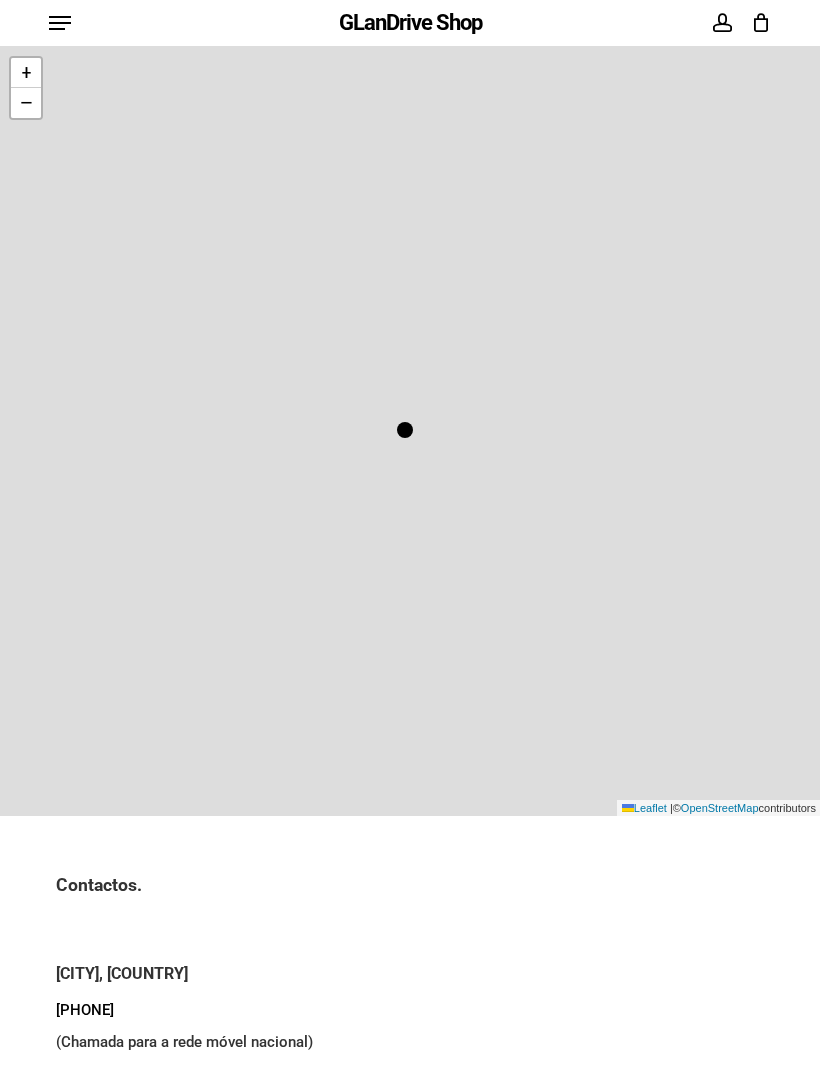 scroll, scrollTop: 0, scrollLeft: 0, axis: both 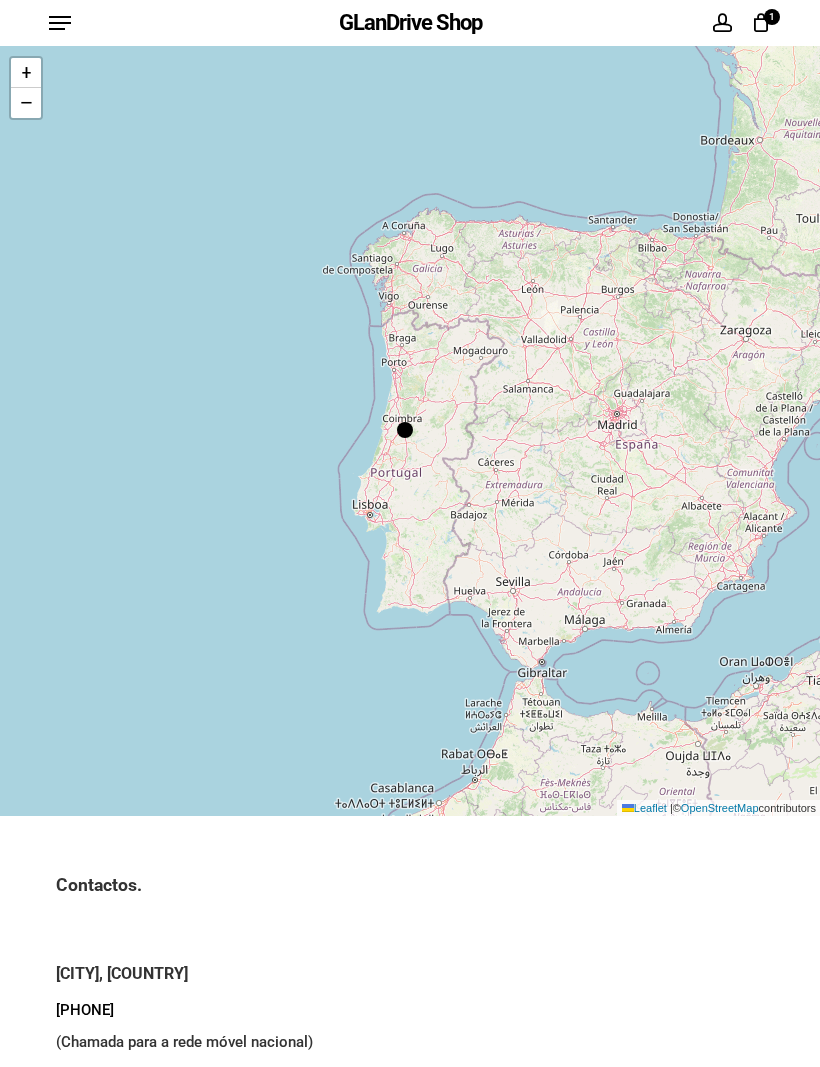 click at bounding box center [60, 23] 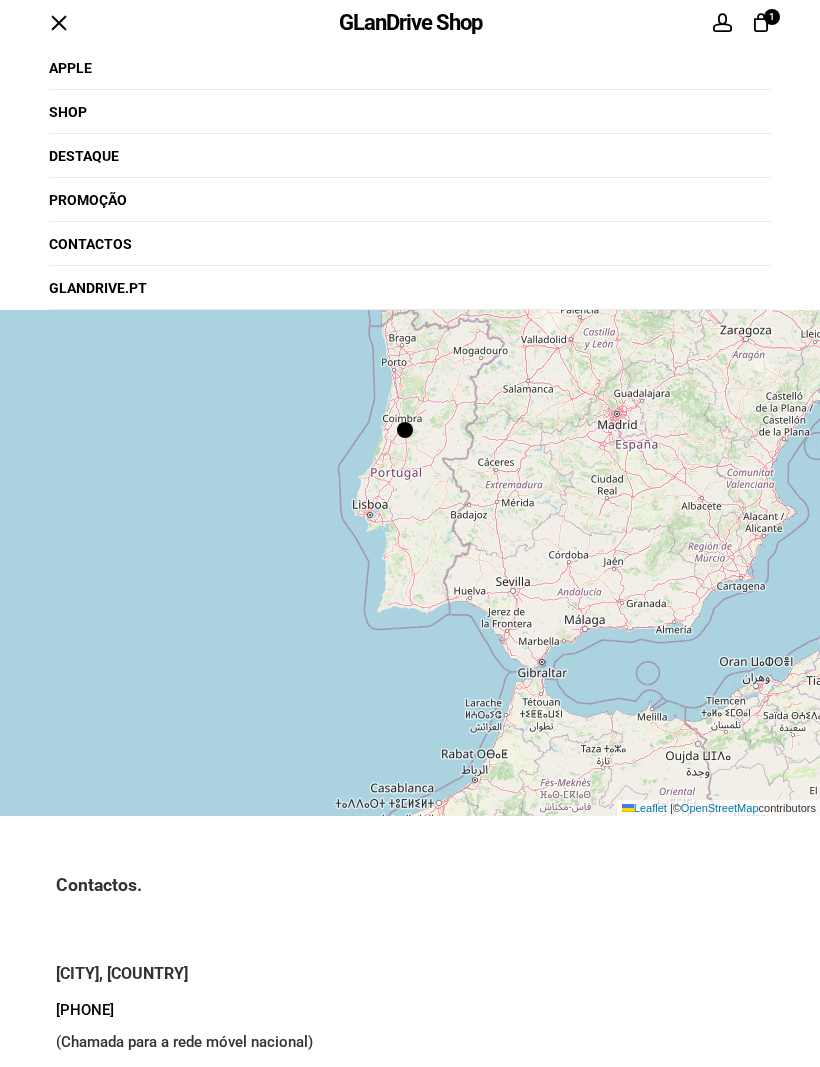 click on "glandrive.pt" at bounding box center [98, 288] 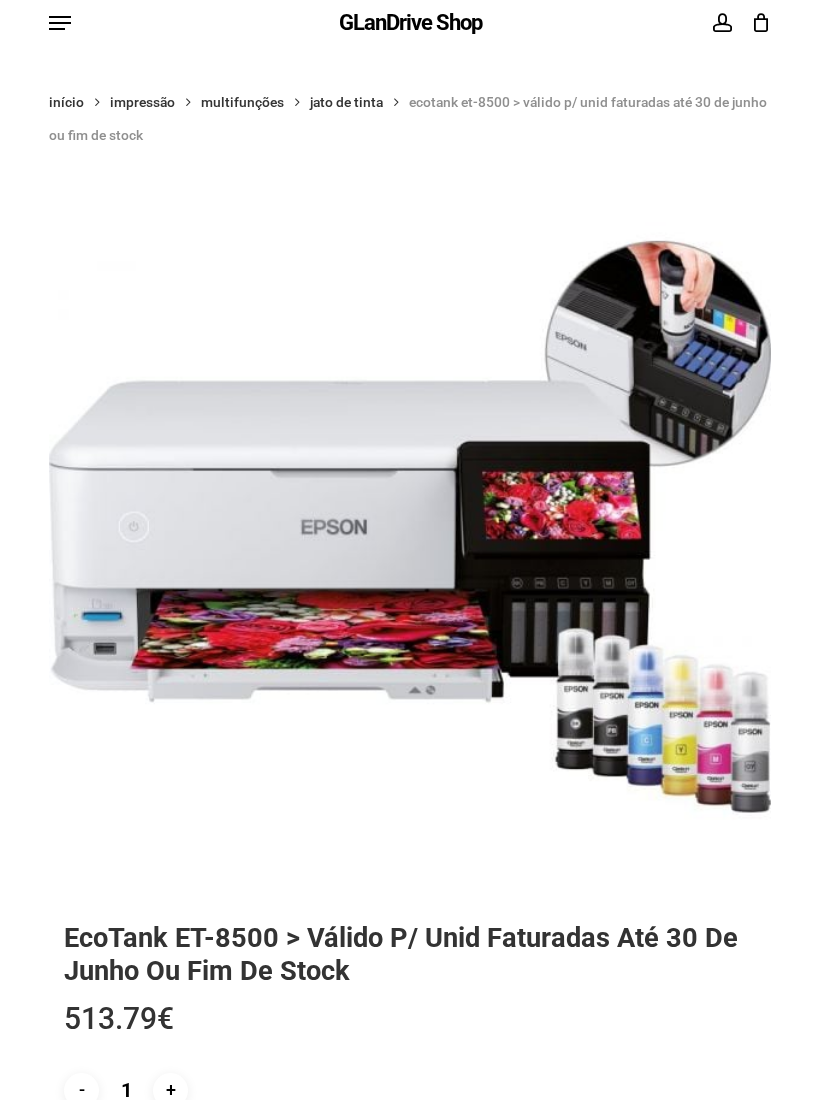 scroll, scrollTop: 0, scrollLeft: 0, axis: both 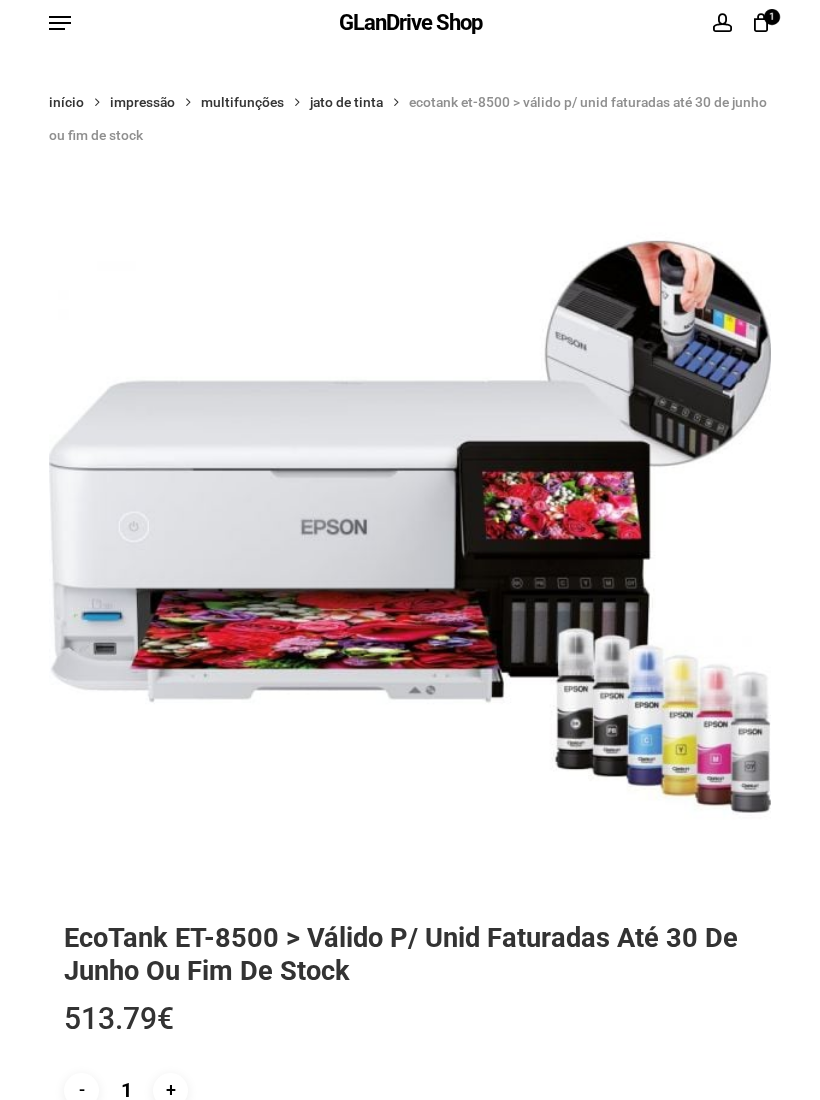 click at bounding box center [721, 23] 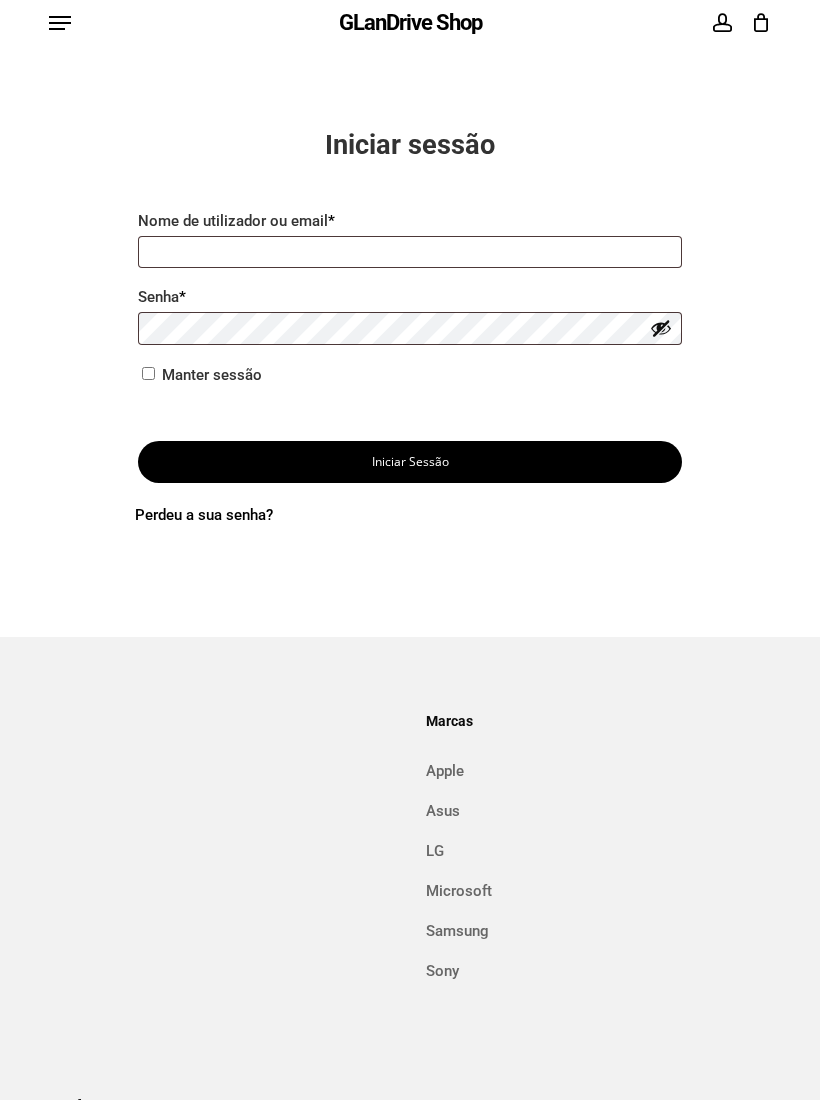 scroll, scrollTop: 0, scrollLeft: 0, axis: both 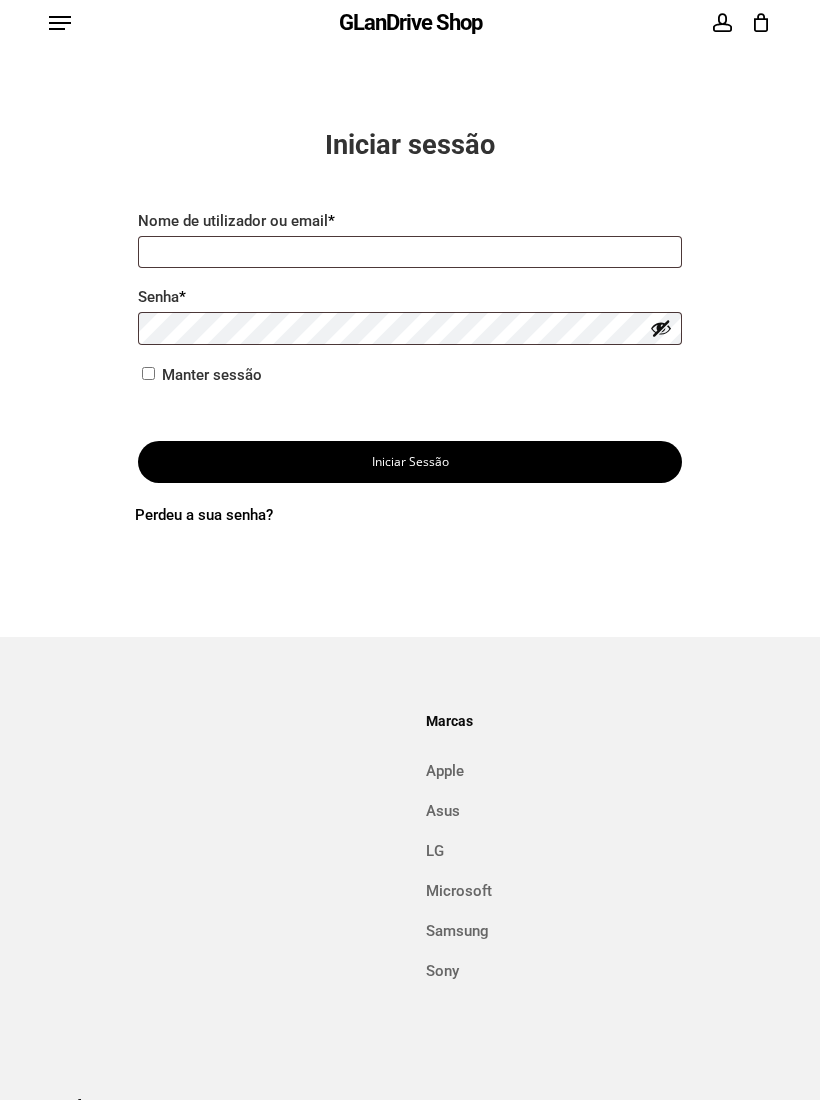 click at bounding box center [761, 23] 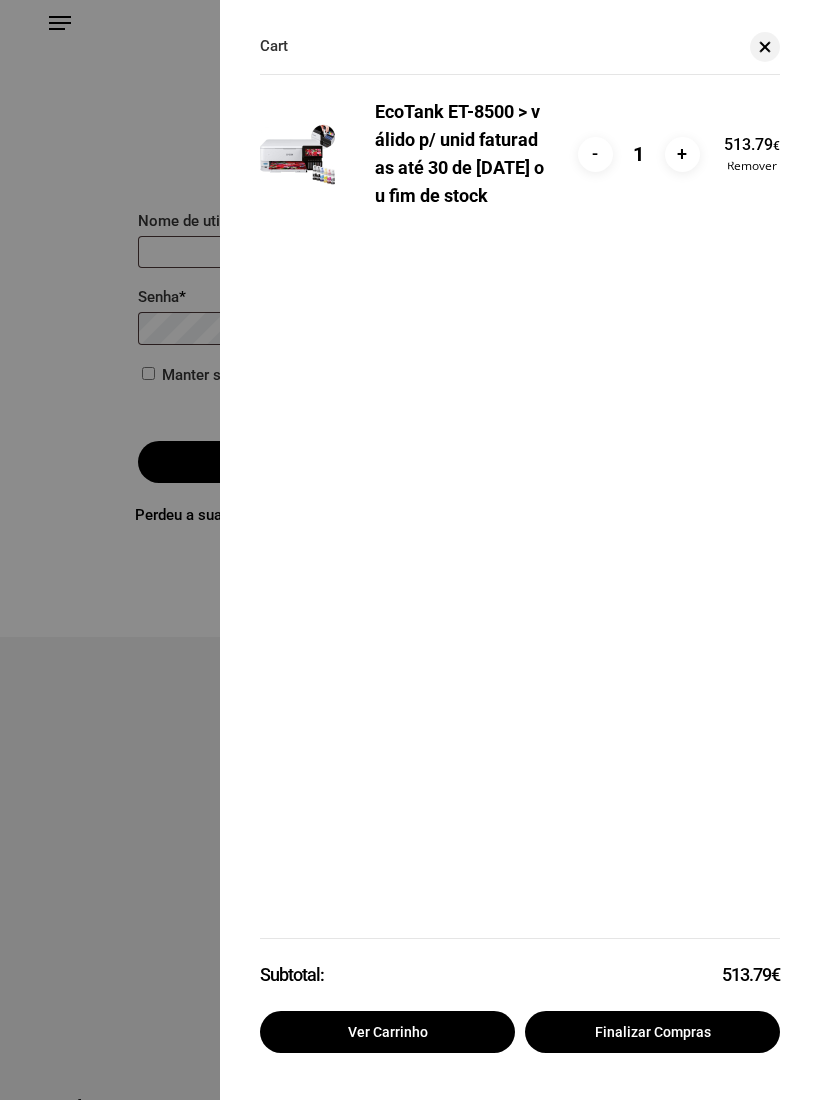 click on "Finalizar compras" at bounding box center [652, 1032] 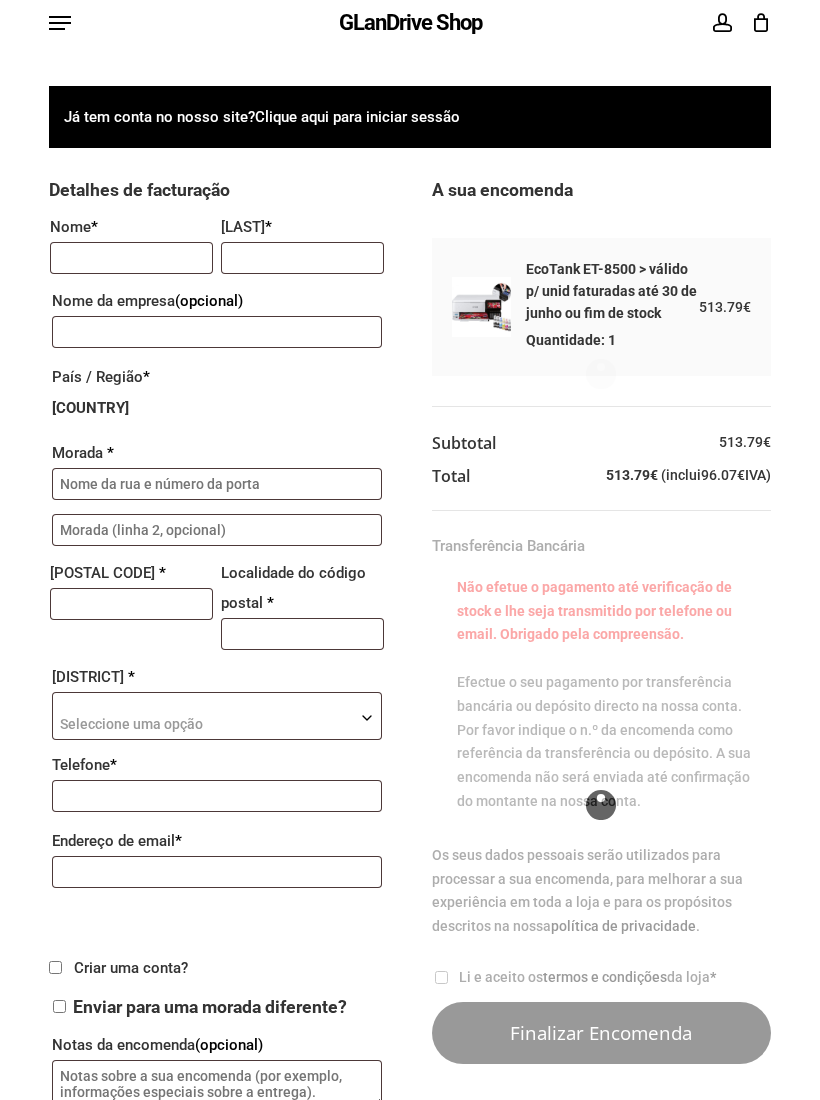 scroll, scrollTop: 0, scrollLeft: 0, axis: both 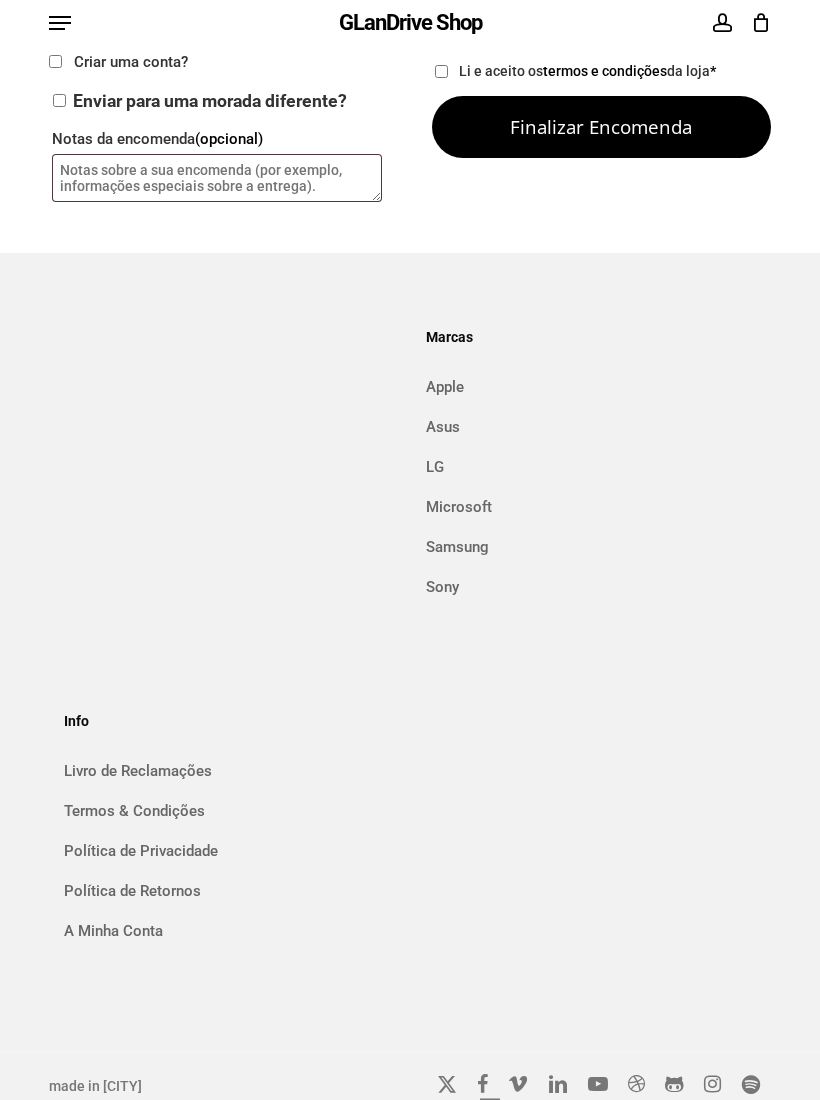 click on "Termos & Condições" at bounding box center (222, 811) 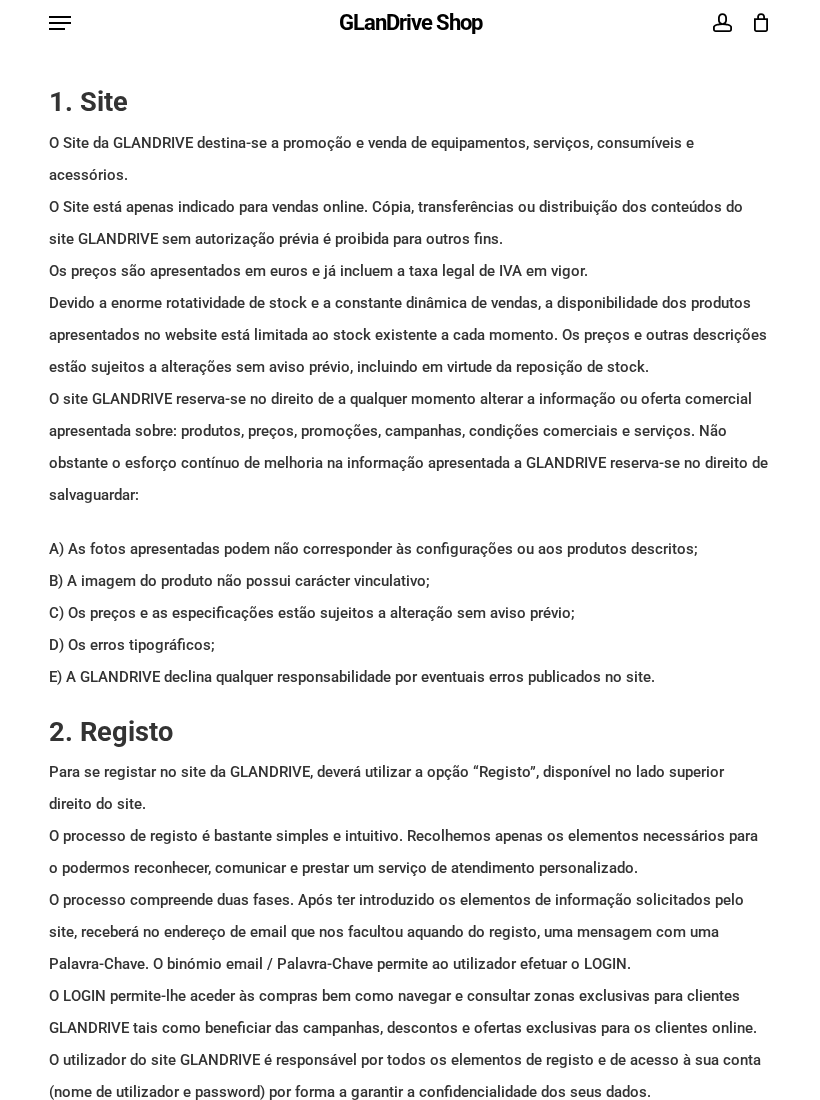 scroll, scrollTop: 0, scrollLeft: 0, axis: both 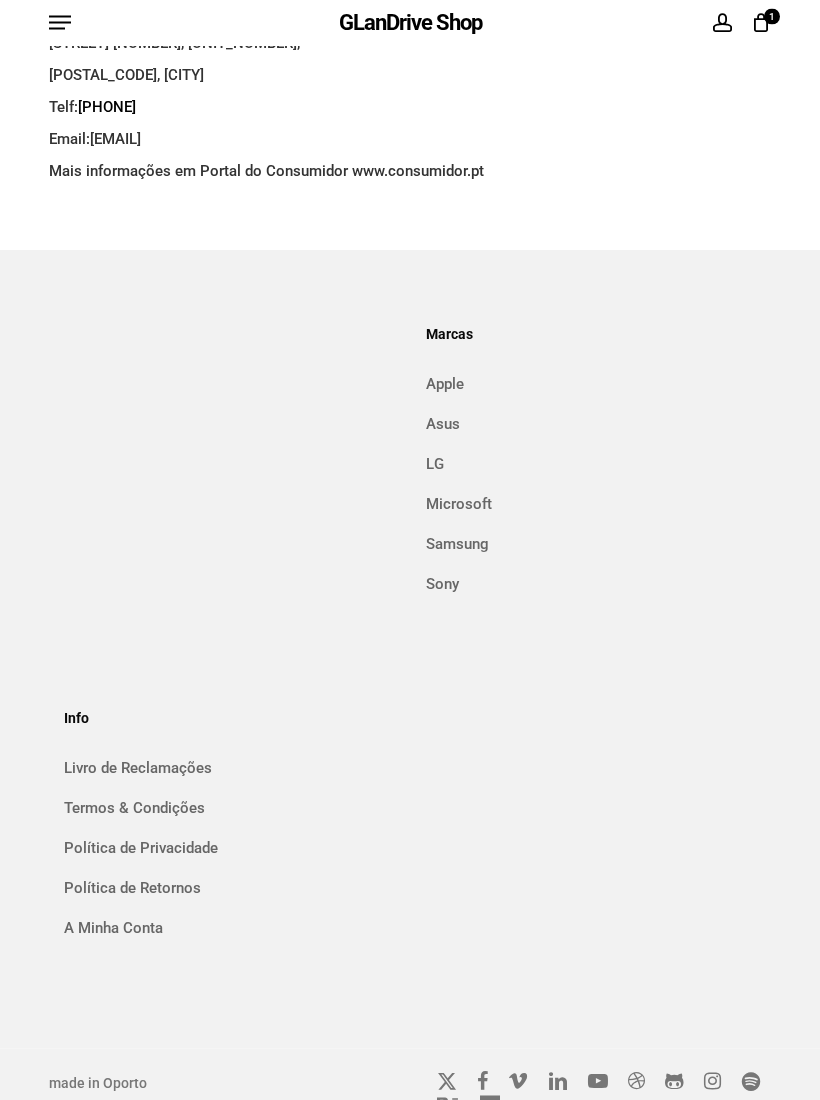 click at bounding box center [518, 1082] 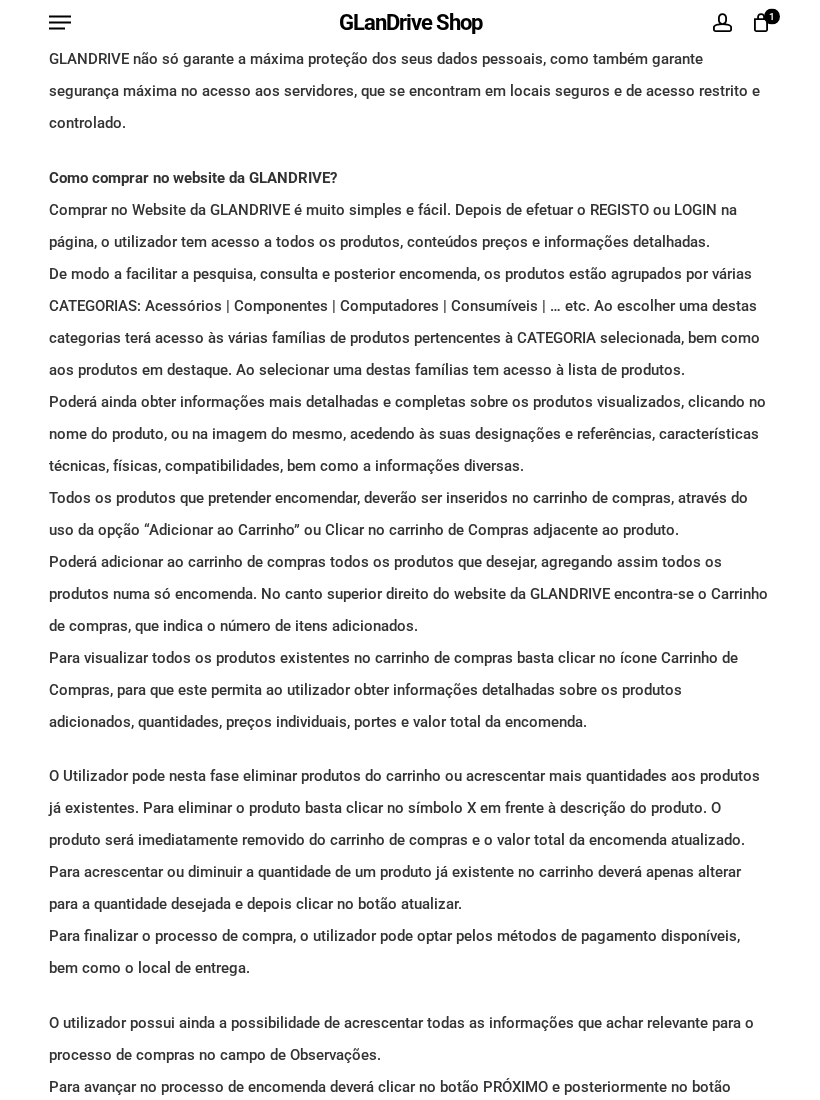 scroll, scrollTop: 1231, scrollLeft: 0, axis: vertical 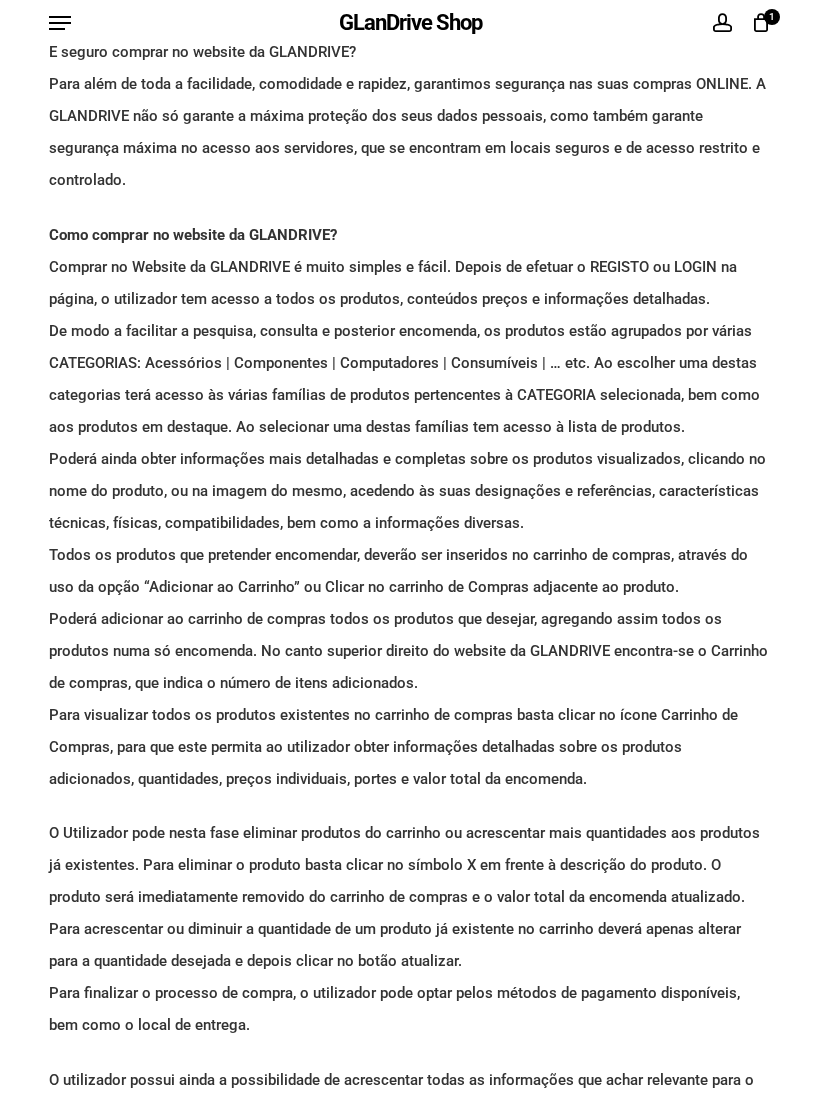 click at bounding box center (60, 23) 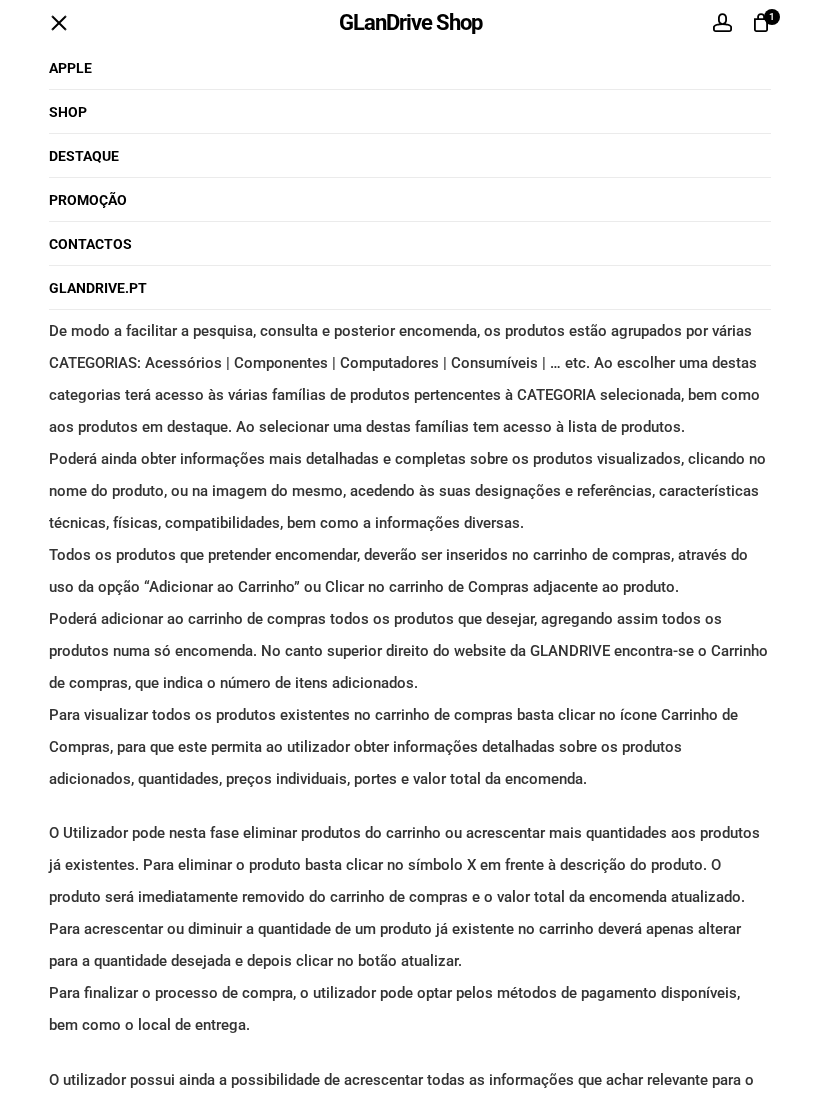click at bounding box center (58, 13) 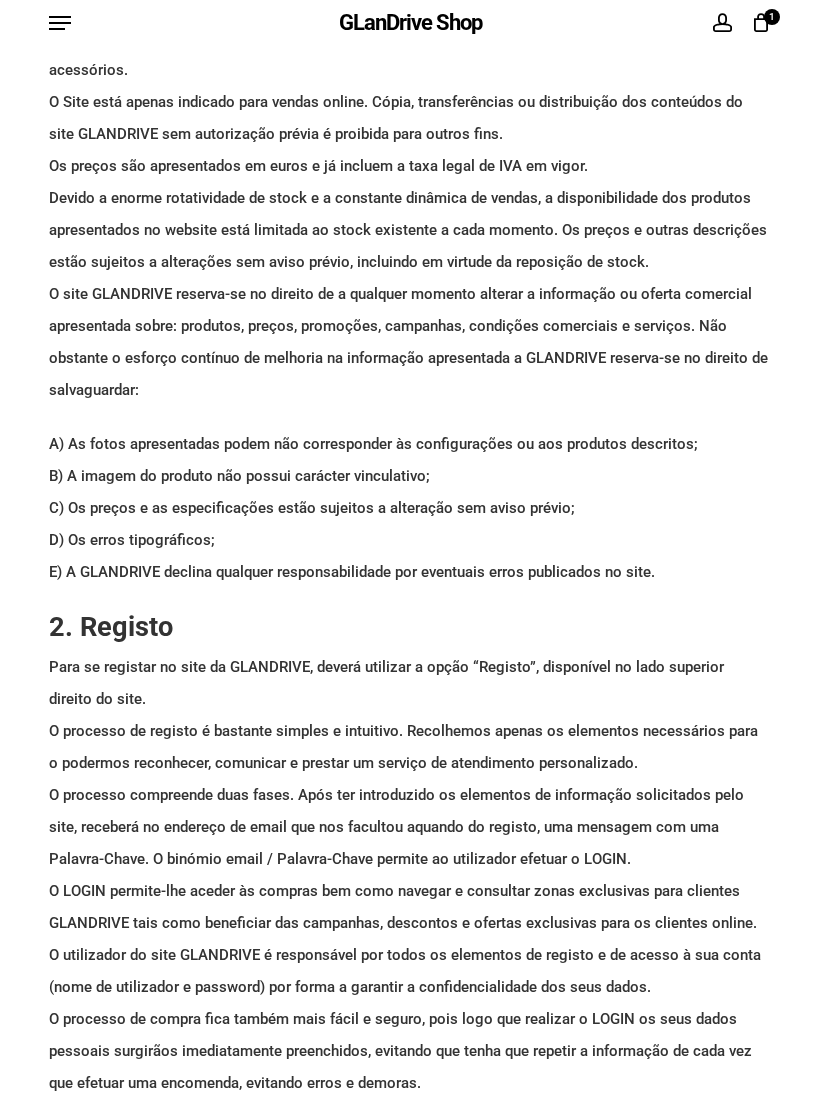 scroll, scrollTop: 0, scrollLeft: 0, axis: both 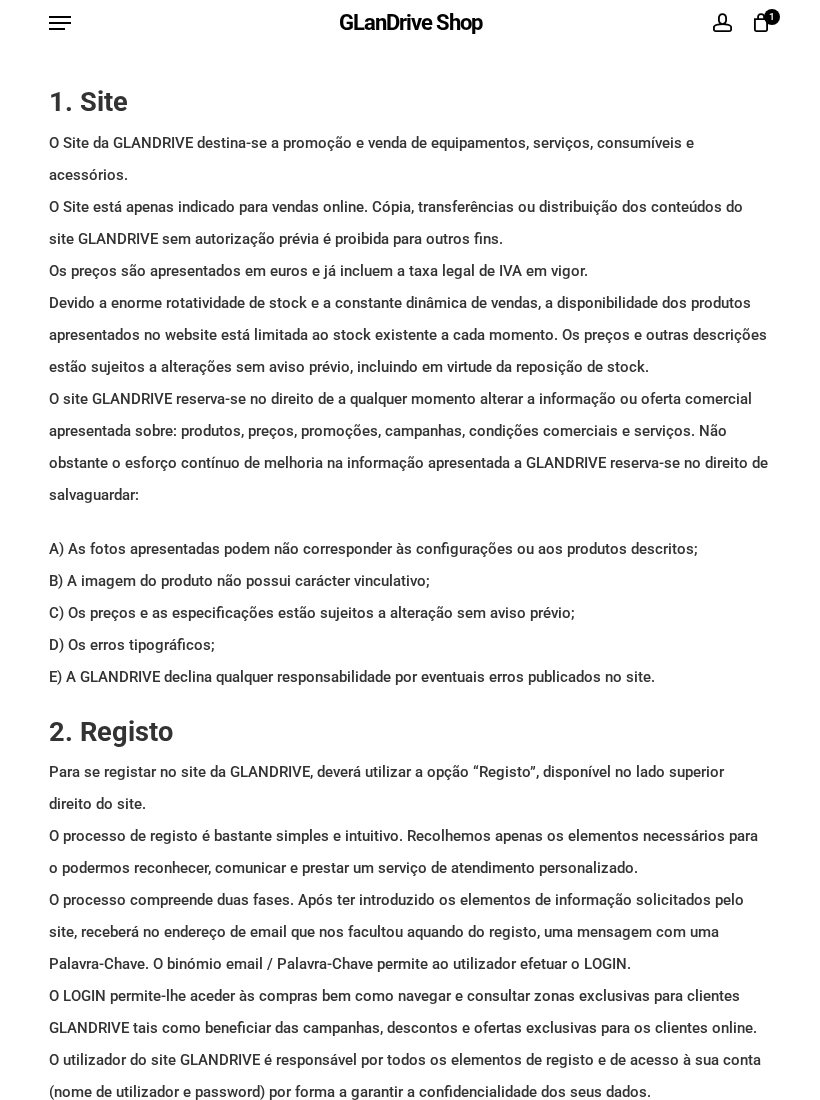 click at bounding box center [60, 23] 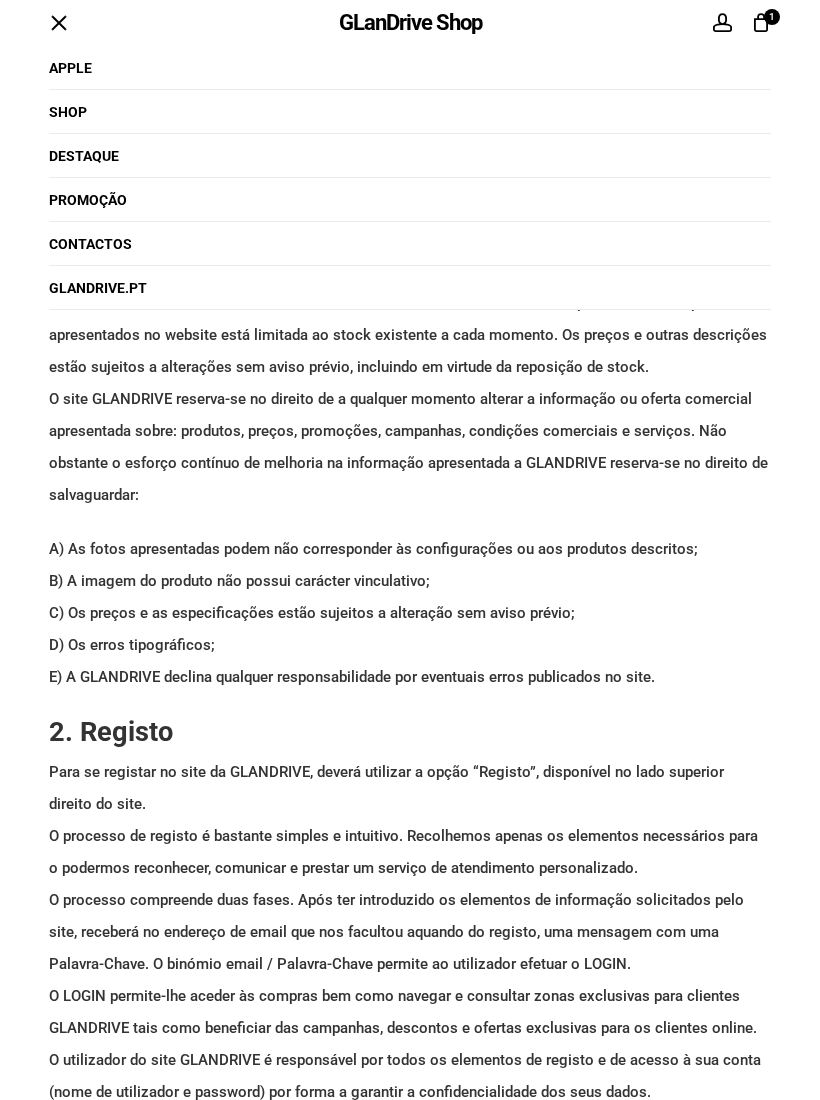 click on "Shop" at bounding box center (68, 112) 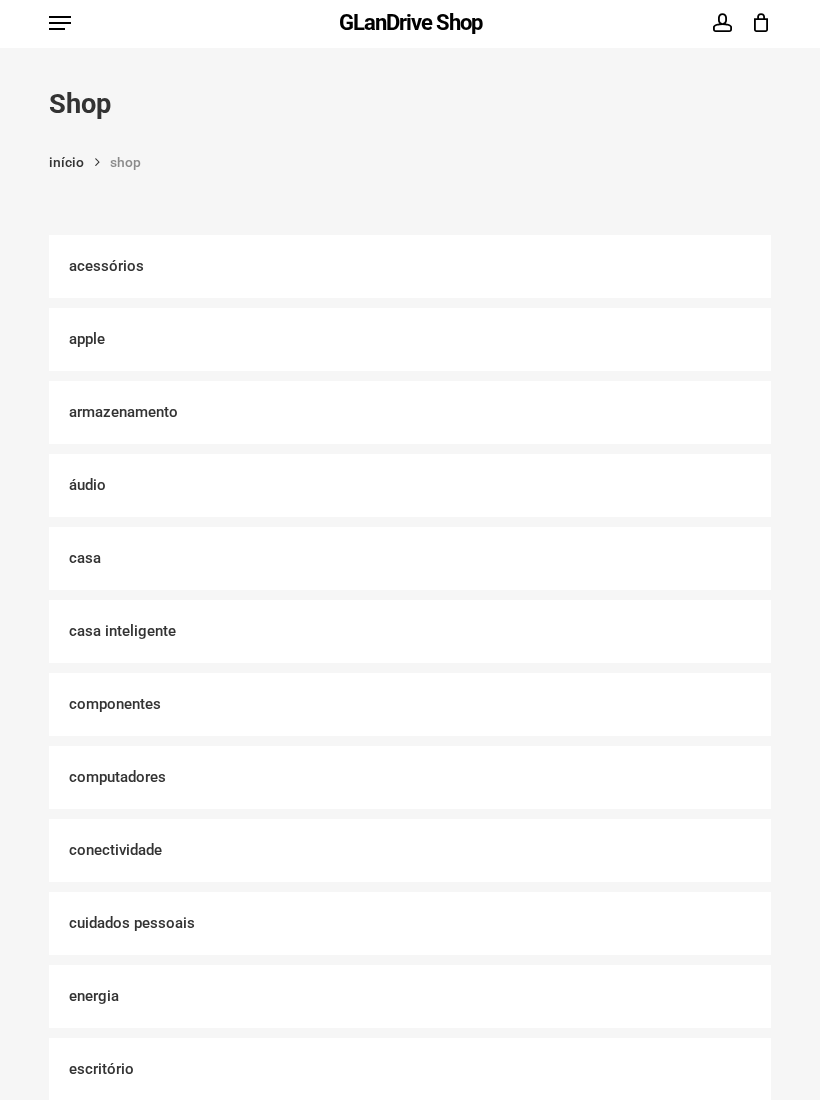 scroll, scrollTop: 0, scrollLeft: 0, axis: both 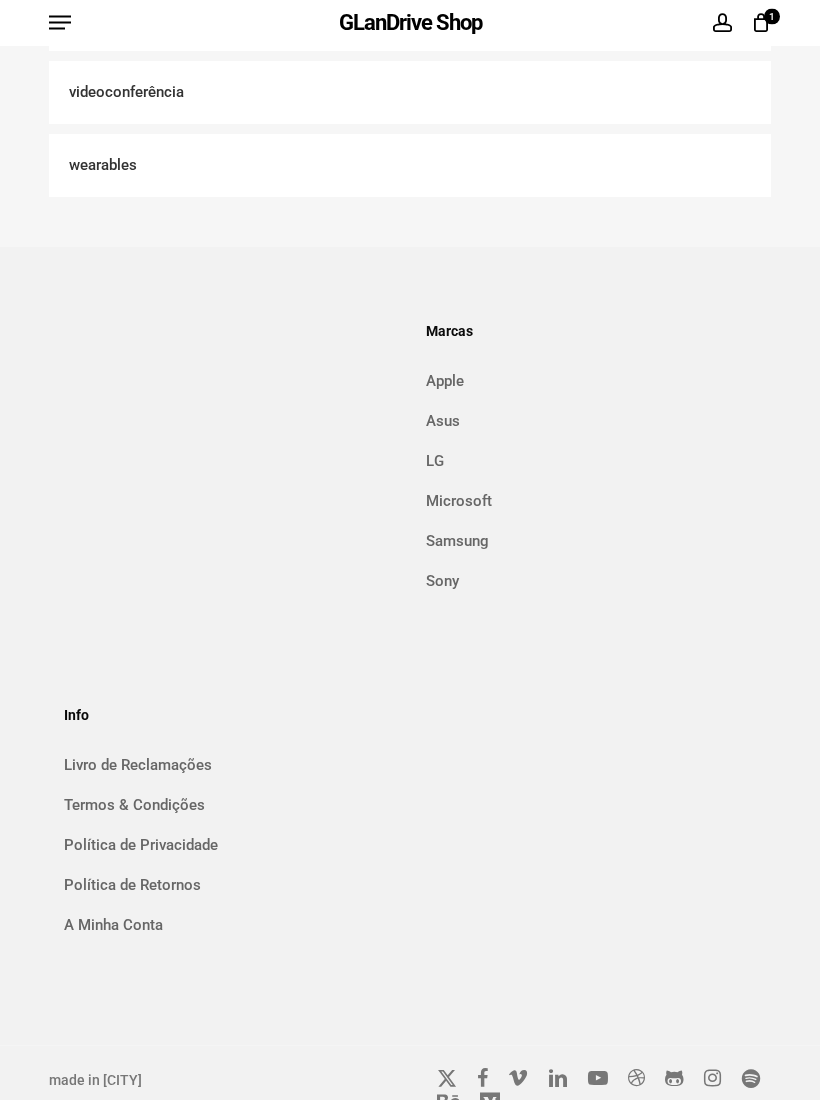 click on "made in [CITY]" at bounding box center [226, 1081] 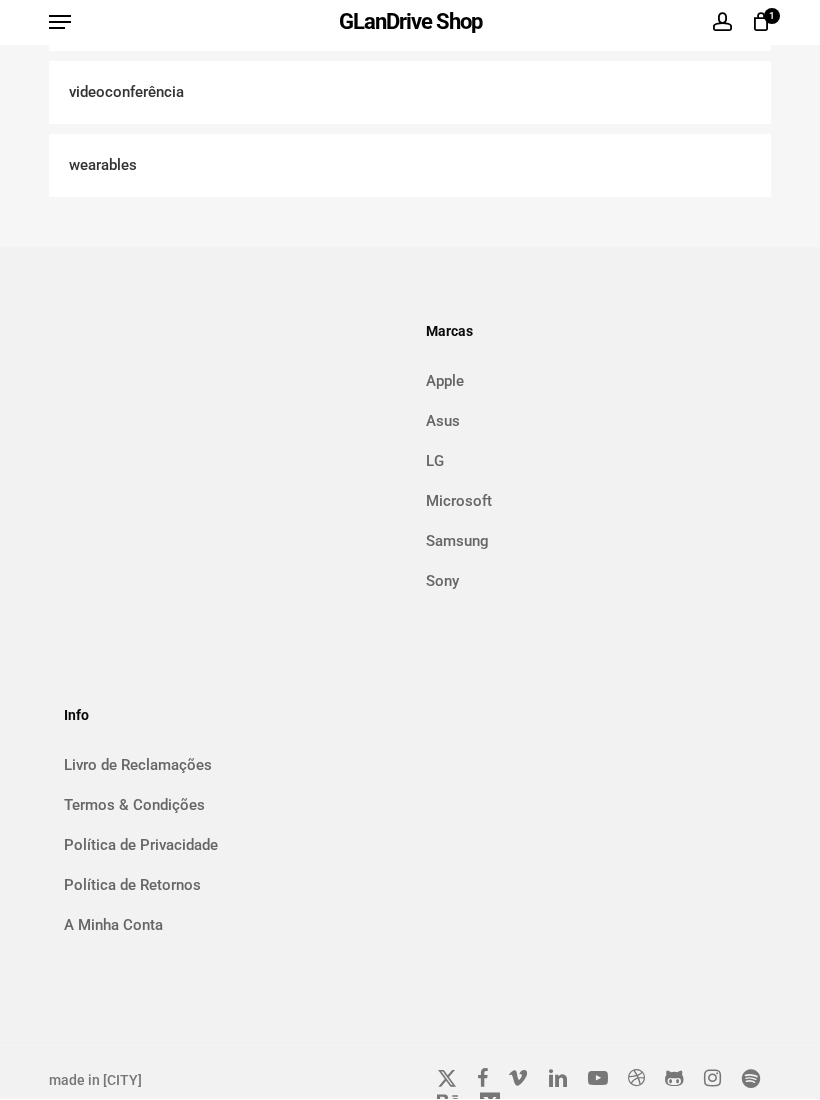 click on "made in [CITY]" at bounding box center [226, 1081] 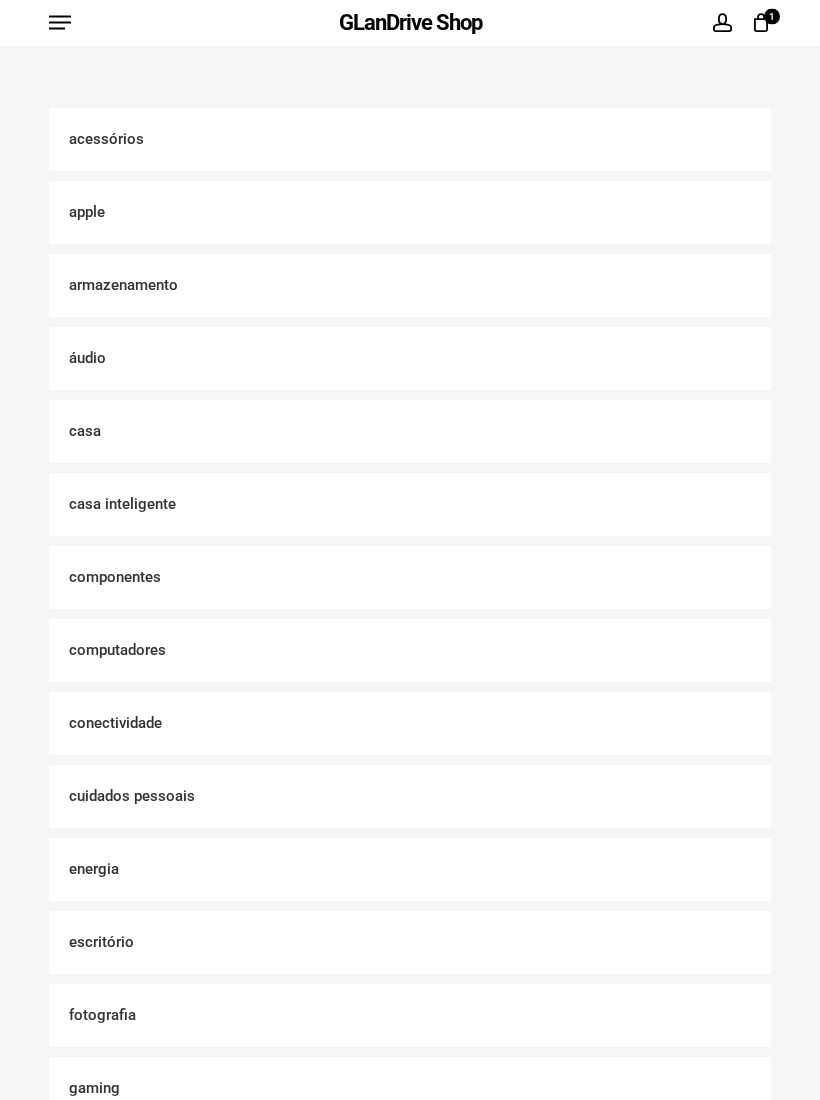 scroll, scrollTop: 0, scrollLeft: 0, axis: both 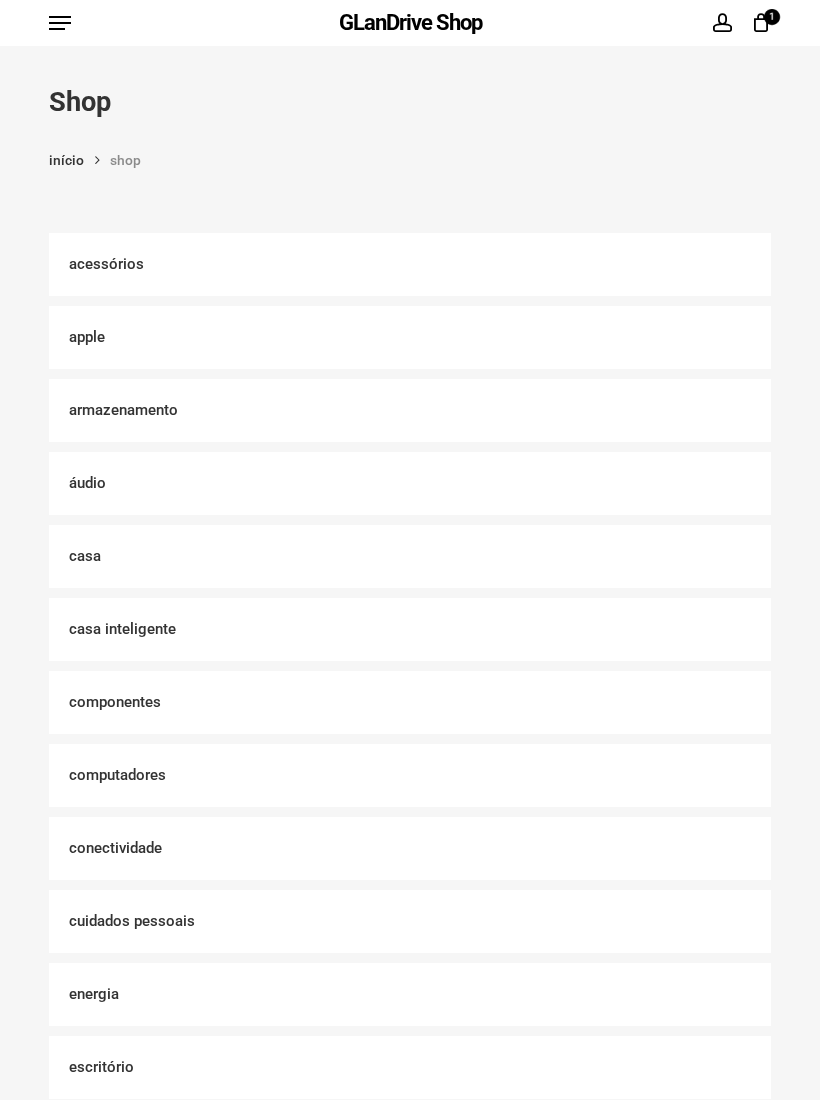 click at bounding box center (721, 23) 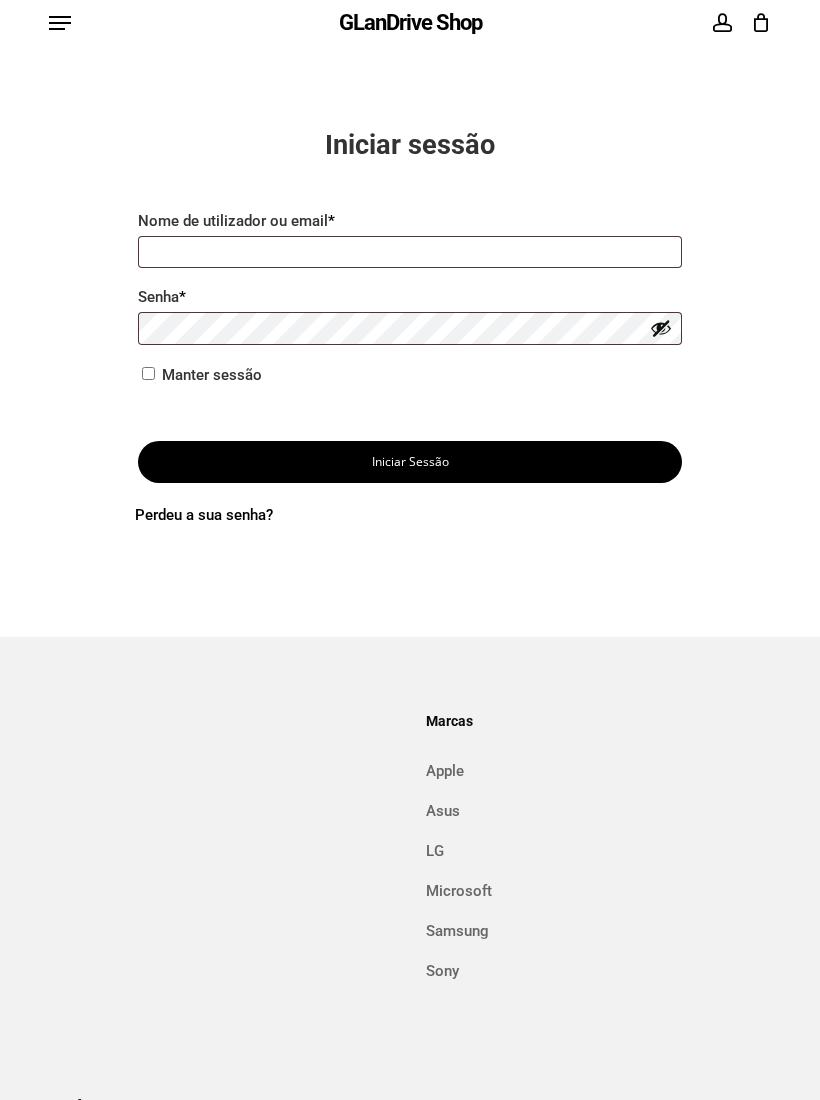 scroll, scrollTop: 0, scrollLeft: 0, axis: both 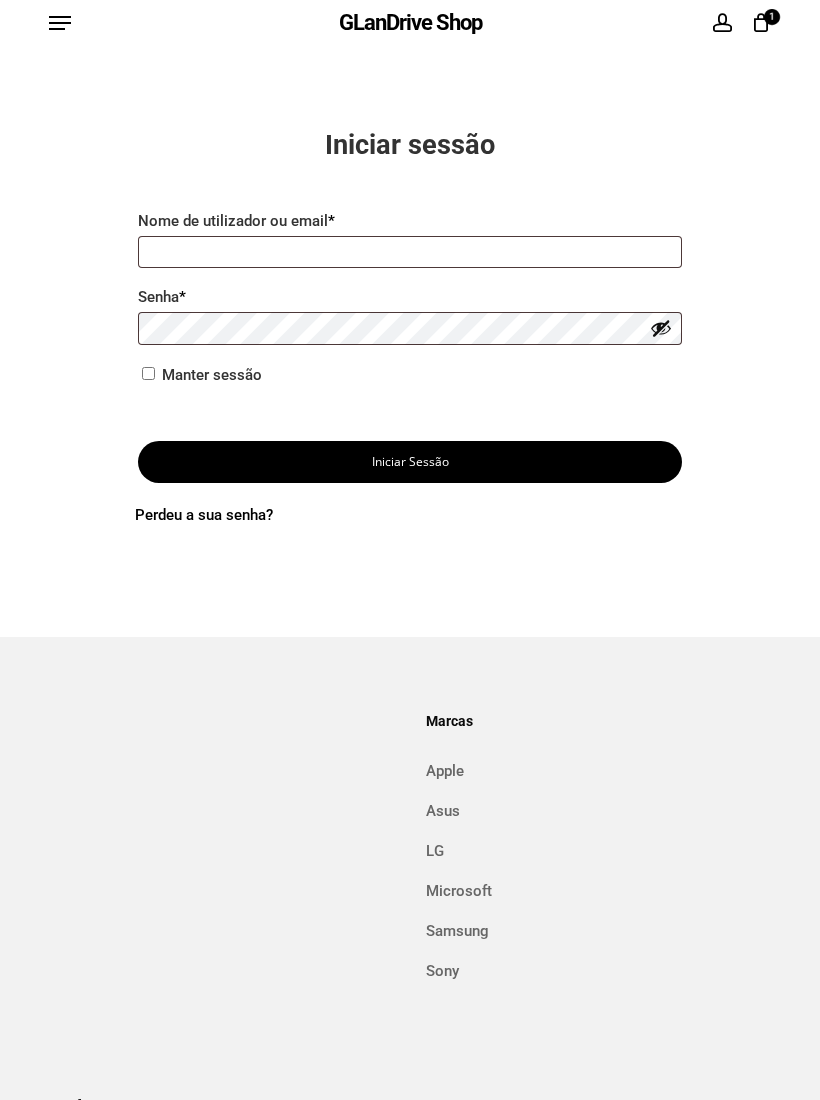 click at bounding box center (761, 23) 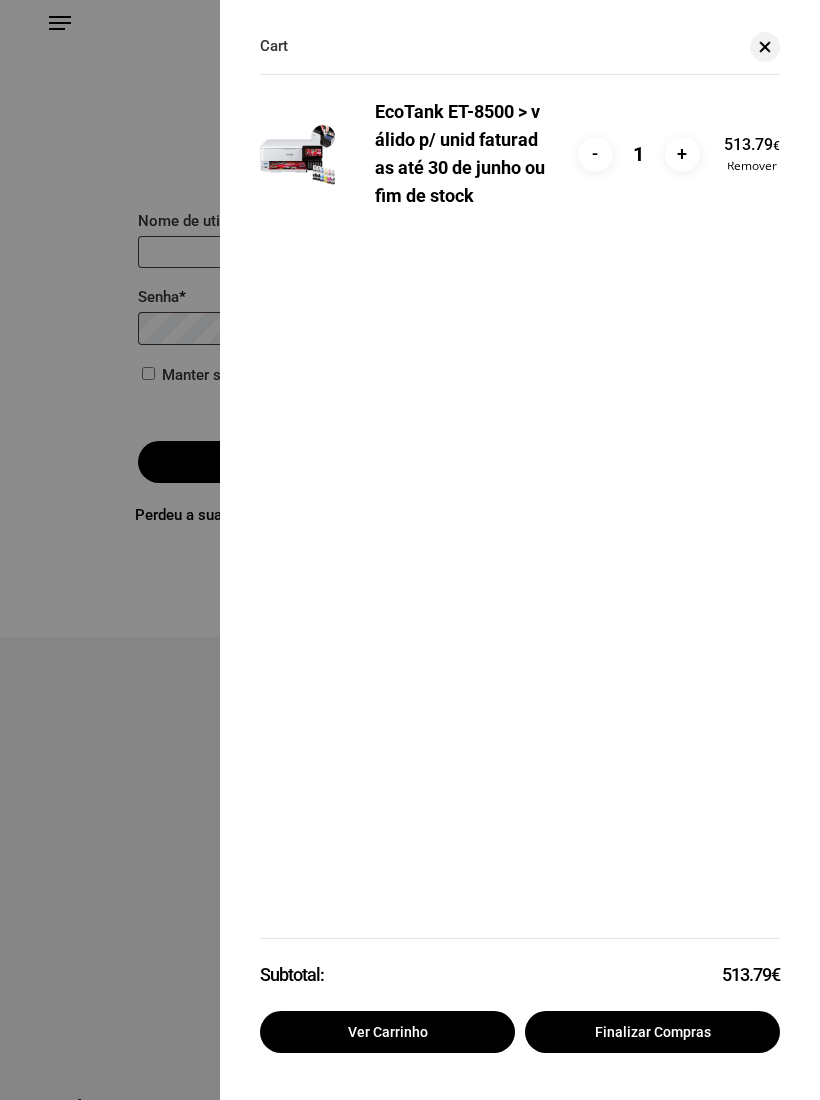 click on "Remover" at bounding box center [752, 166] 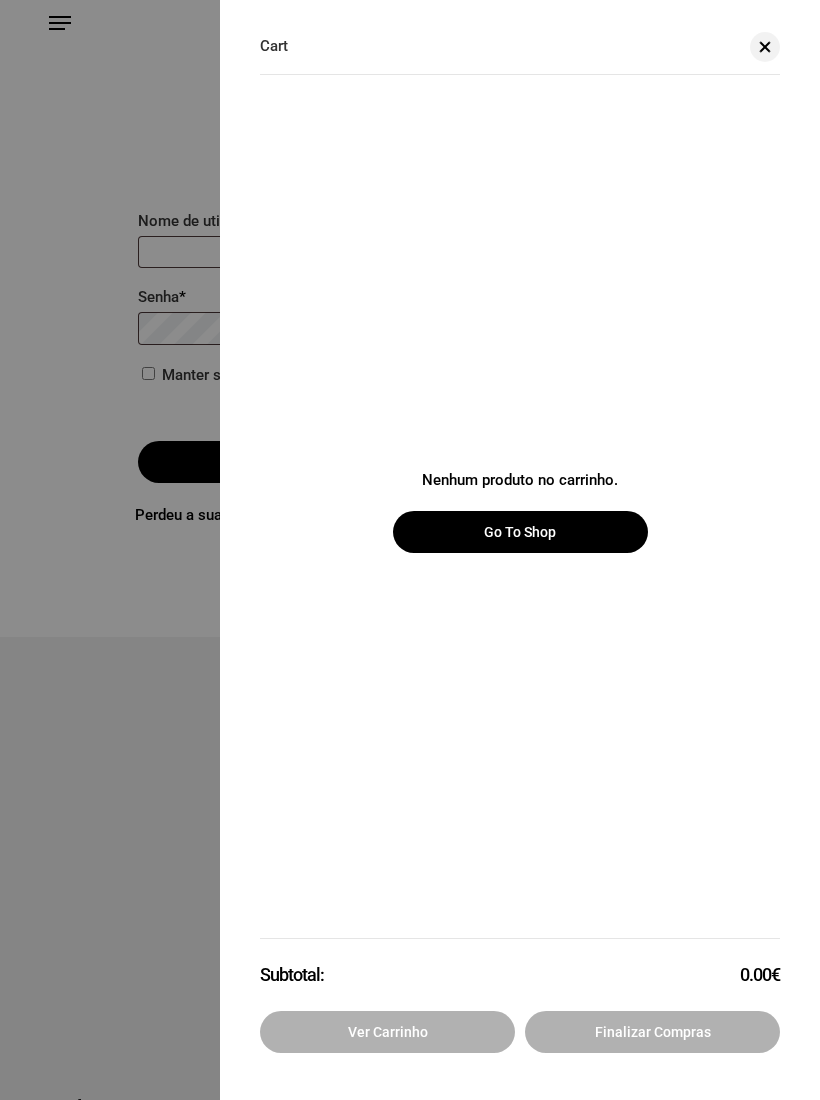 click on "Subtotal:   0.00 € Ver carrinho Finalizar compras" at bounding box center [520, 995] 